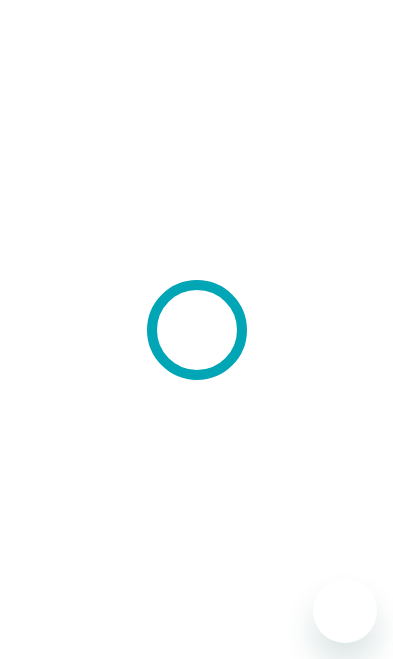 scroll, scrollTop: 0, scrollLeft: 0, axis: both 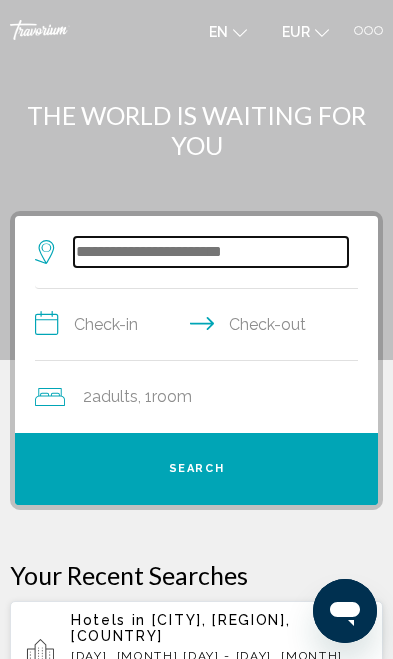 click at bounding box center (211, 252) 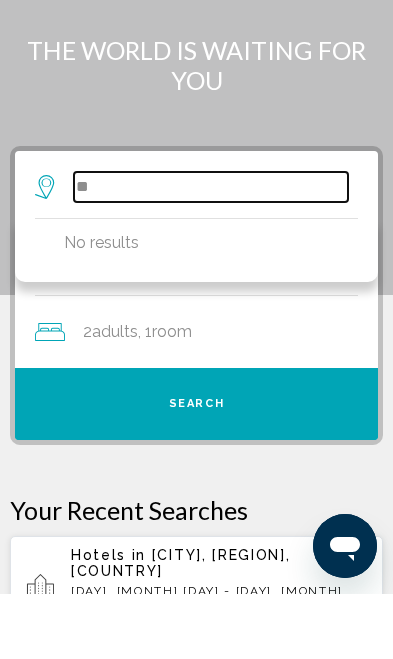 type on "*" 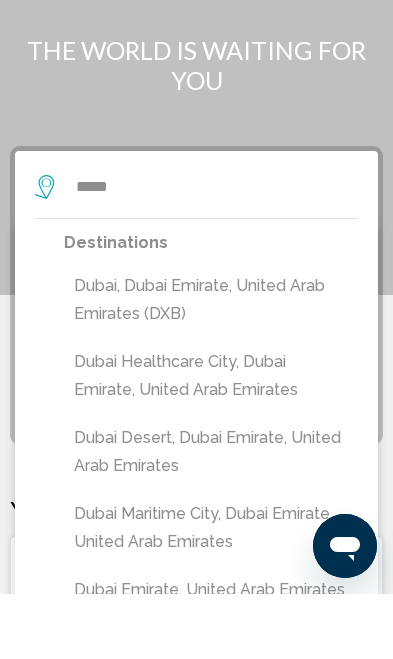 click on "Dubai, Dubai Emirate, United Arab Emirates (DXB)" at bounding box center [211, 365] 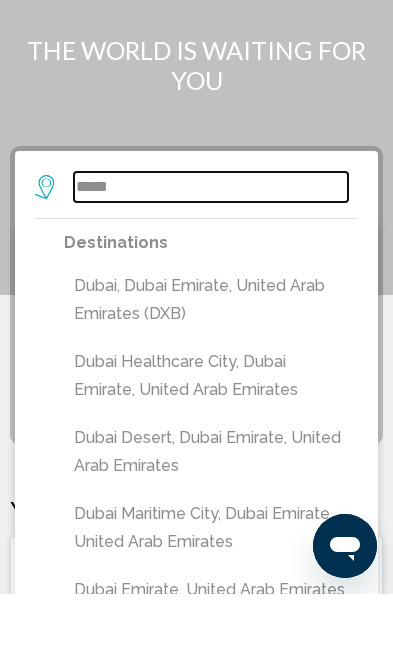 type on "**********" 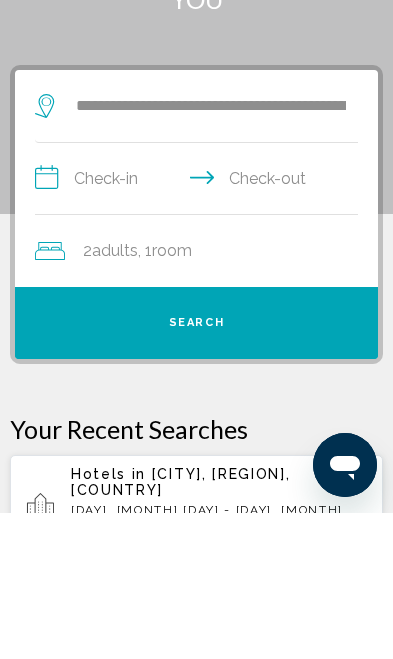 click on "**********" at bounding box center [200, 327] 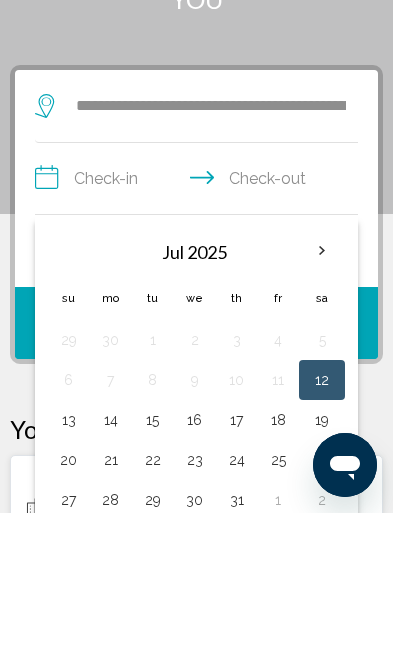 scroll, scrollTop: 146, scrollLeft: 0, axis: vertical 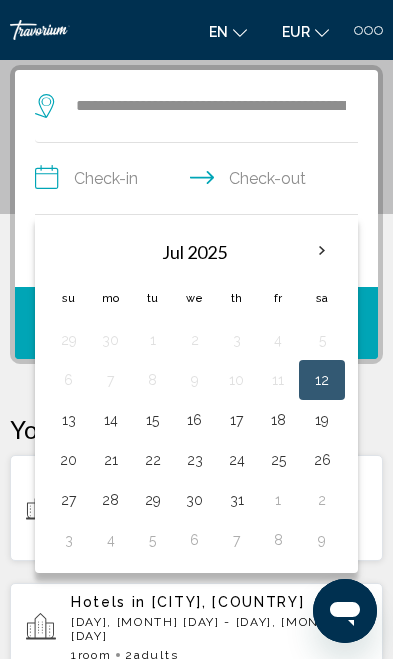 click at bounding box center [322, 251] 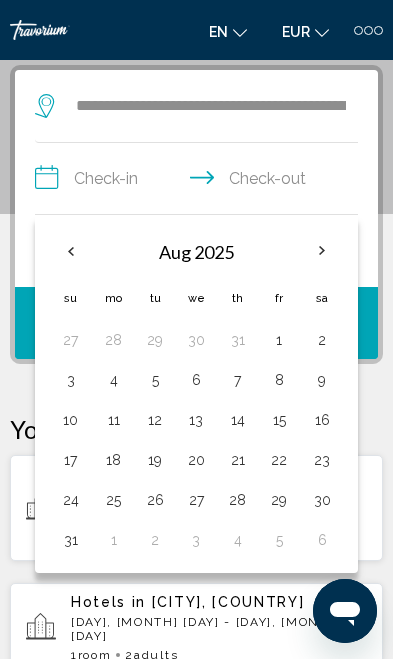 click on "17" at bounding box center (70, 460) 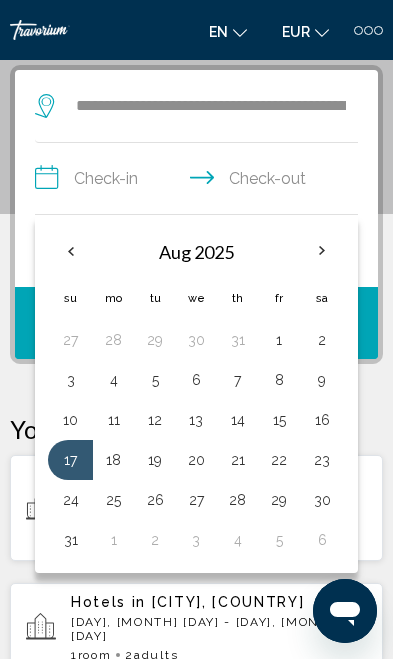 click on "20" at bounding box center [196, 460] 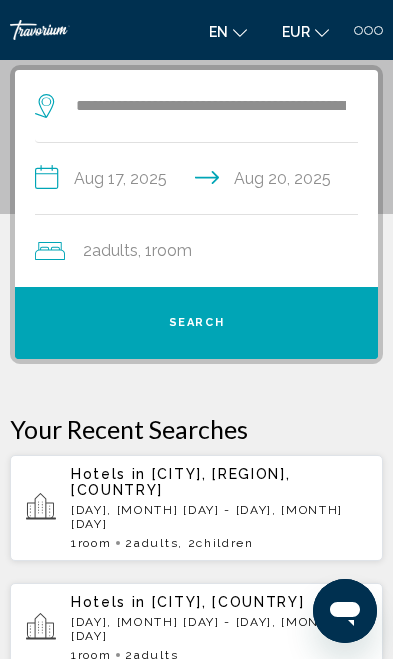 click on "Adults" 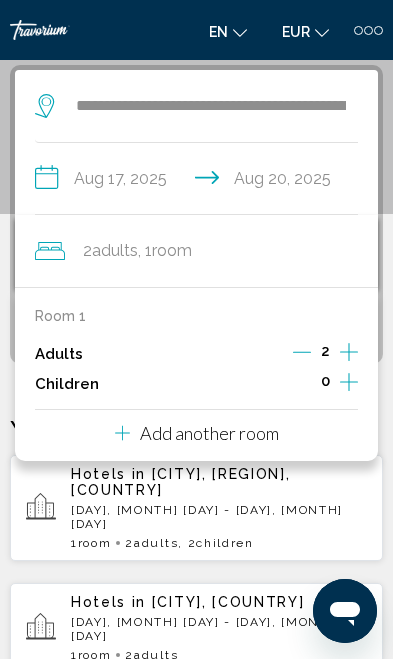 click on "0" at bounding box center (325, 384) 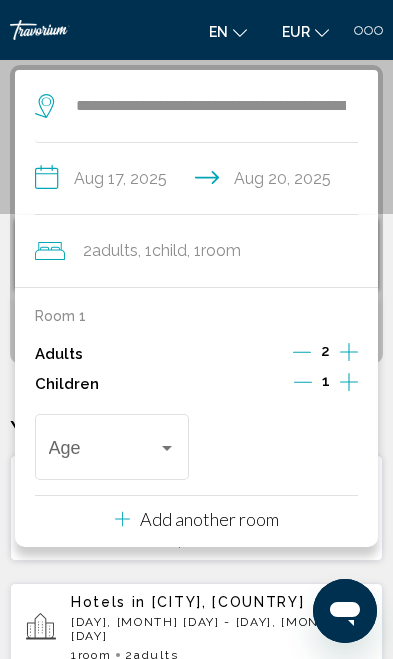 click 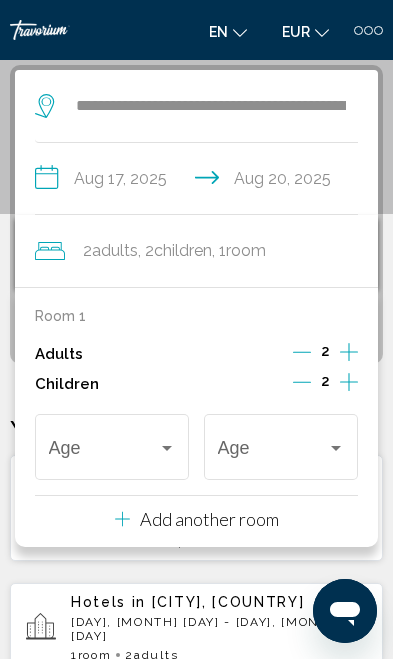 click on "Age" at bounding box center (112, 444) 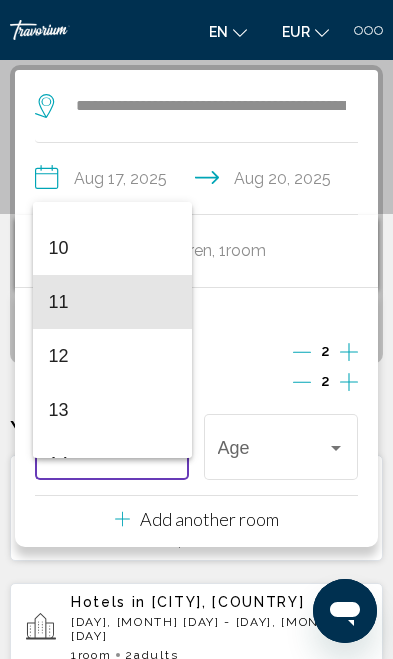 scroll, scrollTop: 533, scrollLeft: 0, axis: vertical 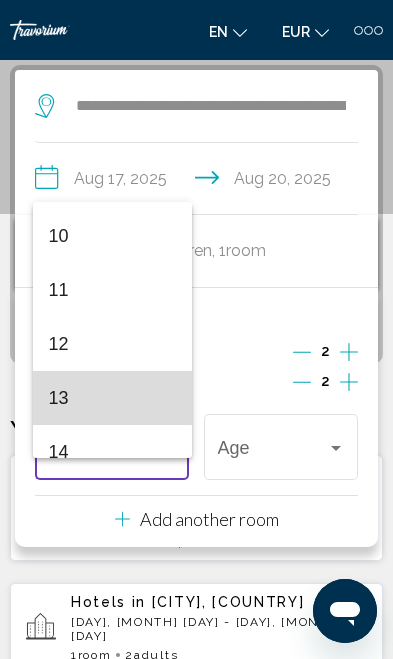 click on "13" at bounding box center (112, 398) 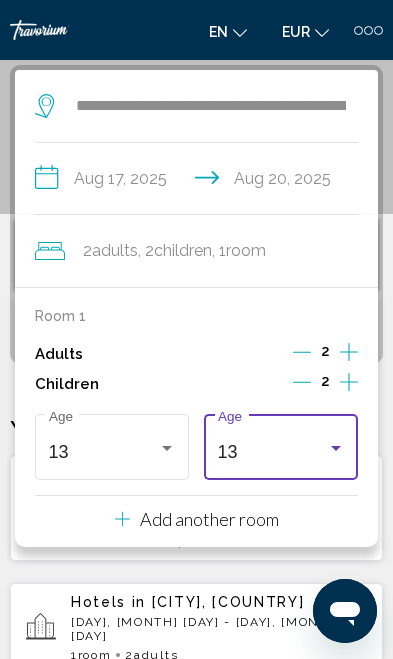click on "13" at bounding box center (272, 452) 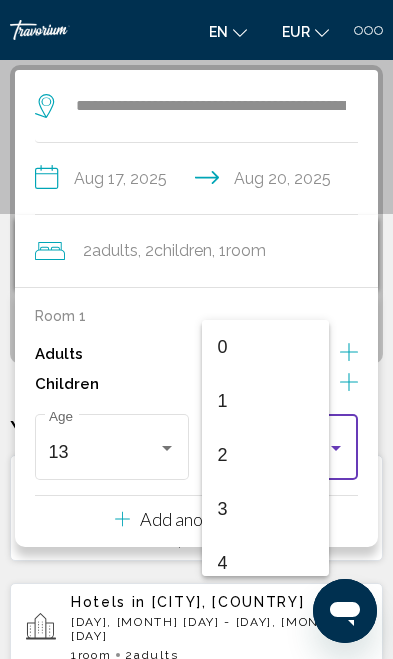 scroll, scrollTop: 601, scrollLeft: 0, axis: vertical 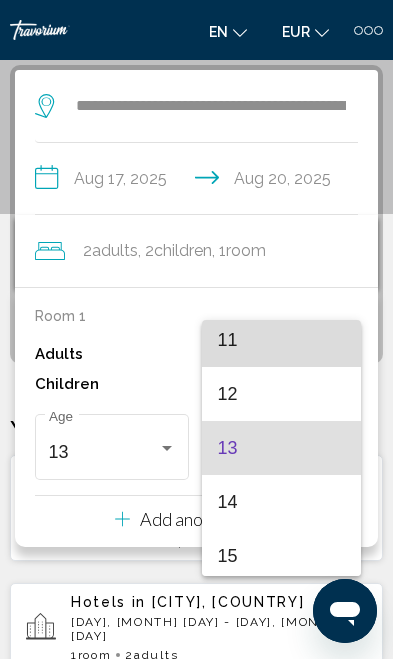 click on "11" at bounding box center [281, 340] 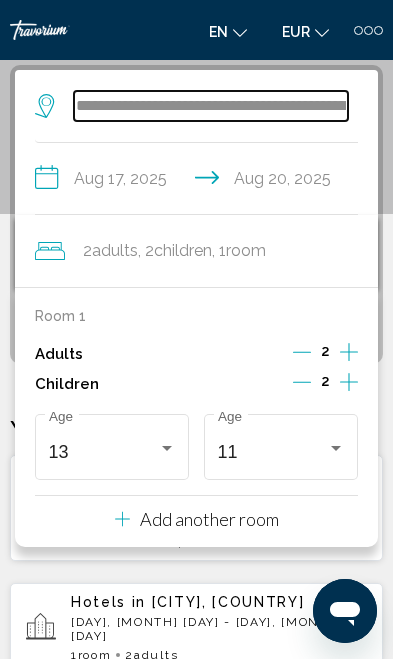 click on "**********" at bounding box center (211, 106) 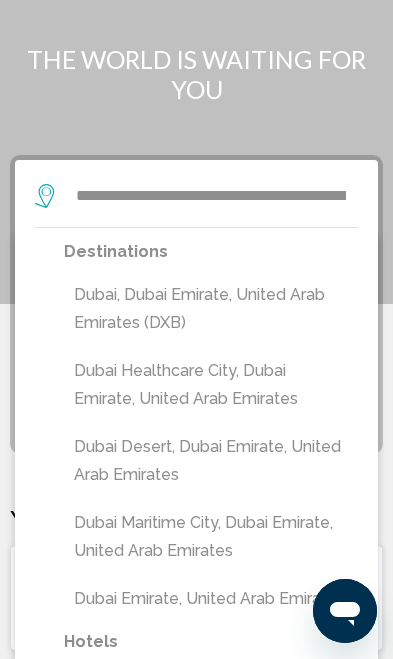 click on "Dubai, Dubai Emirate, United Arab Emirates (DXB)" at bounding box center [211, 309] 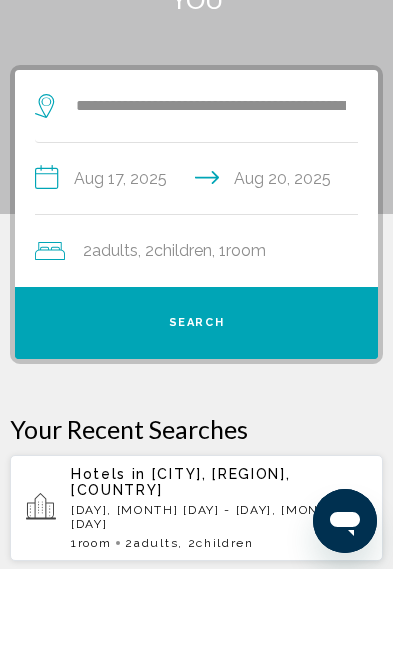 click on "Search" at bounding box center (196, 413) 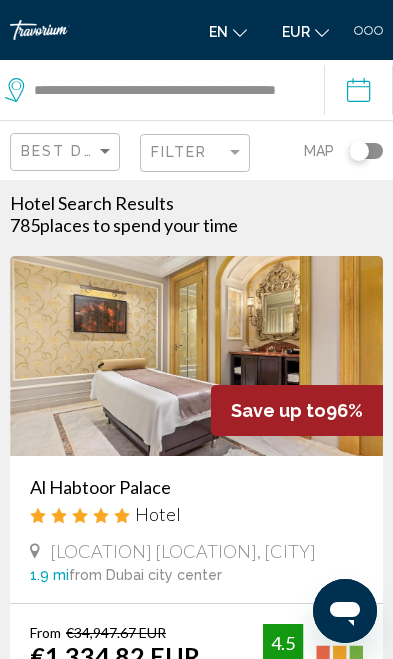 scroll, scrollTop: 0, scrollLeft: 0, axis: both 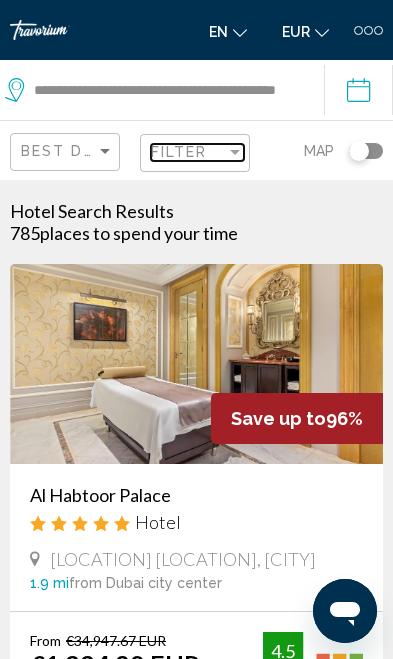 click on "Filter" at bounding box center (179, 152) 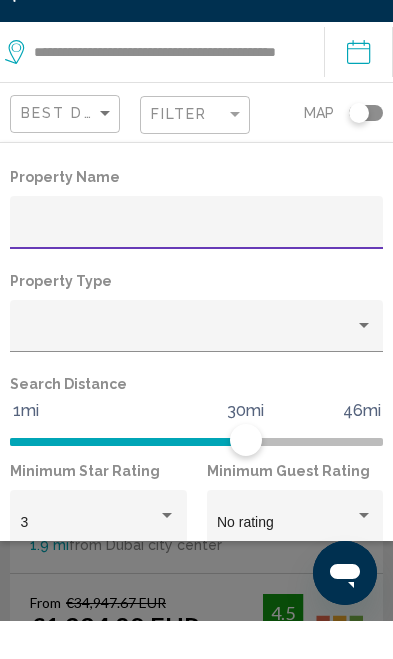 click 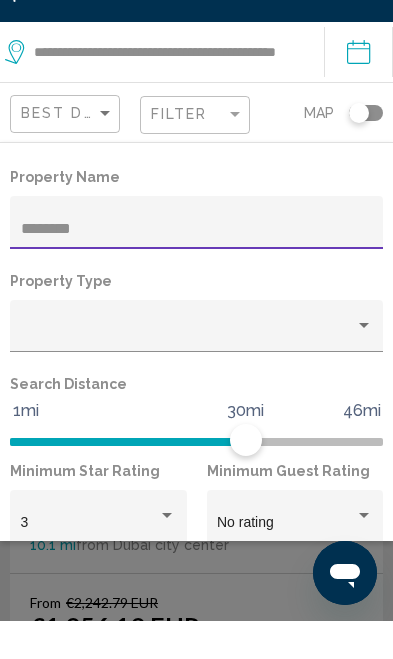 type on "********" 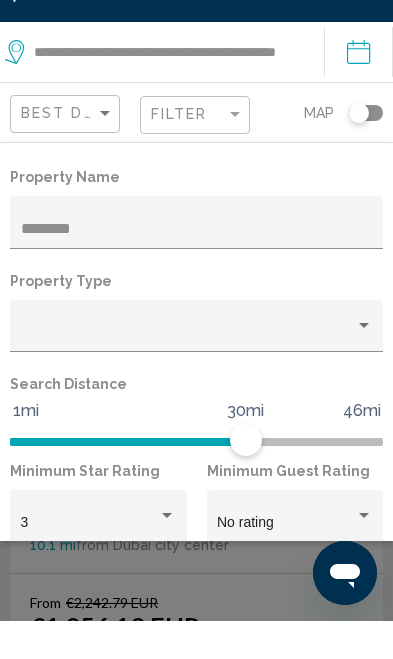 scroll, scrollTop: 38, scrollLeft: 0, axis: vertical 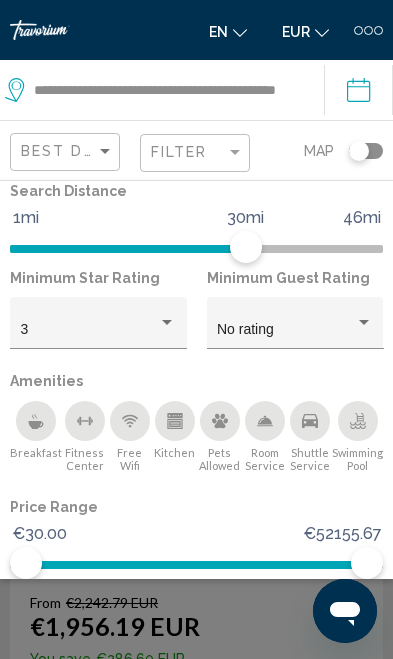 click on "Show Results" 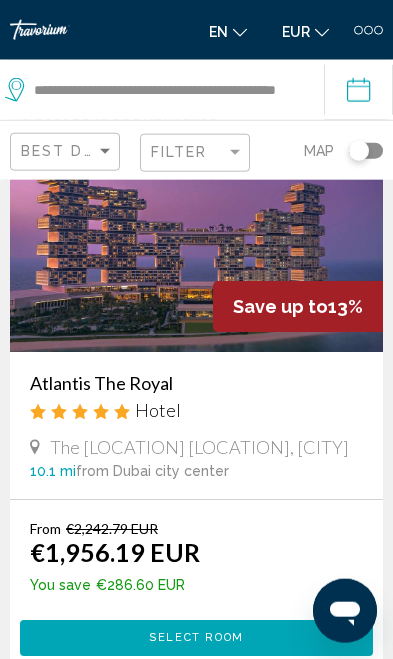 scroll, scrollTop: 113, scrollLeft: 0, axis: vertical 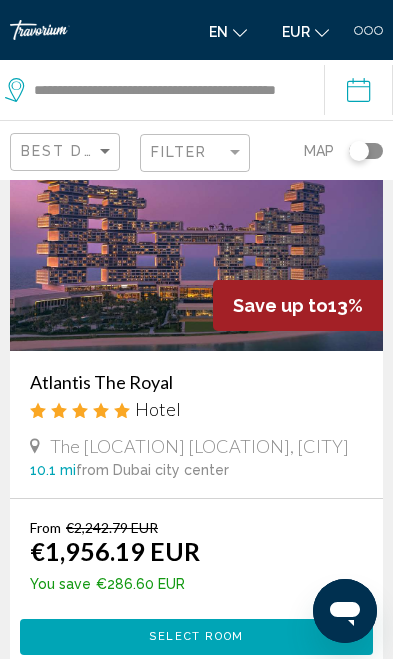 click at bounding box center (196, 251) 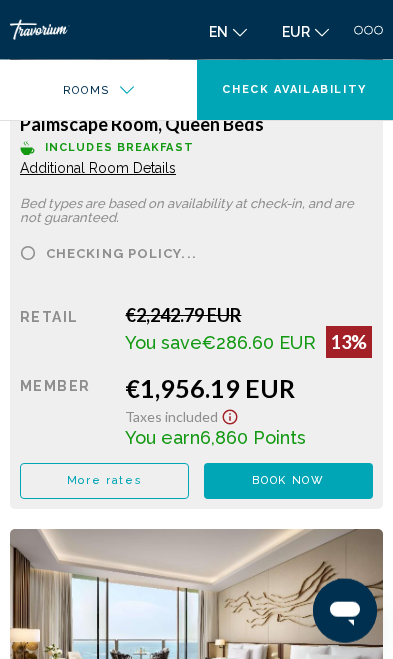 scroll, scrollTop: 2890, scrollLeft: 0, axis: vertical 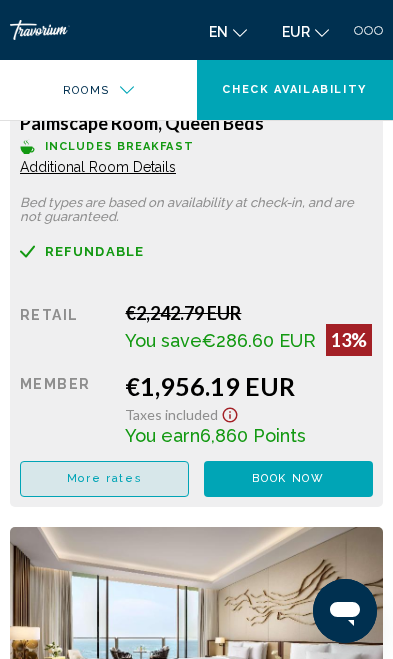 click on "More rates" at bounding box center (104, 479) 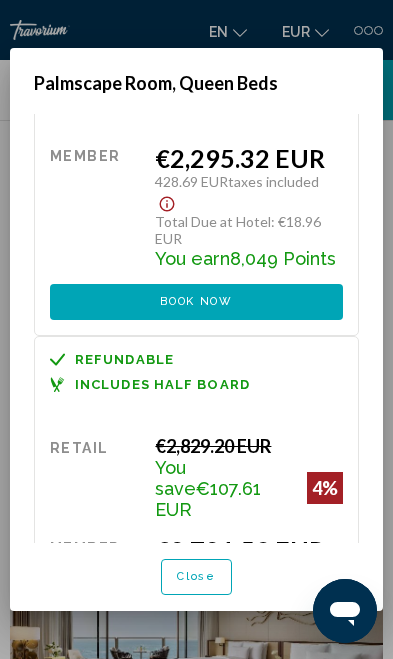 scroll, scrollTop: 1207, scrollLeft: 0, axis: vertical 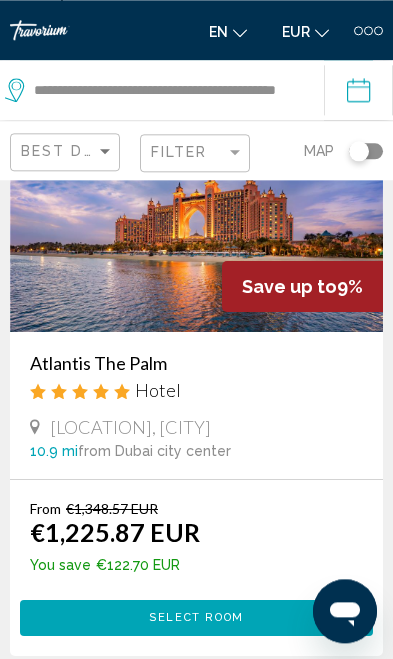 click at bounding box center [196, 232] 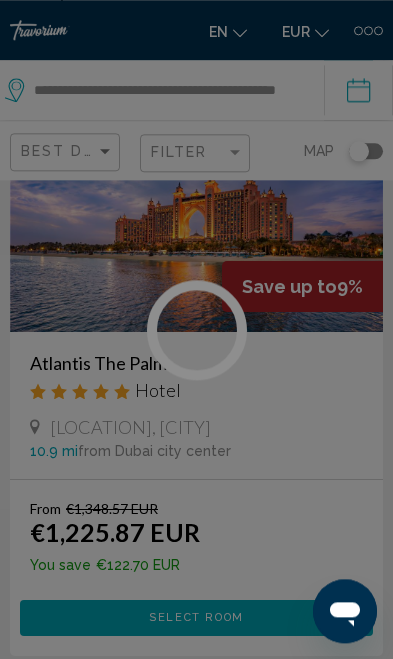 scroll, scrollTop: 676, scrollLeft: 0, axis: vertical 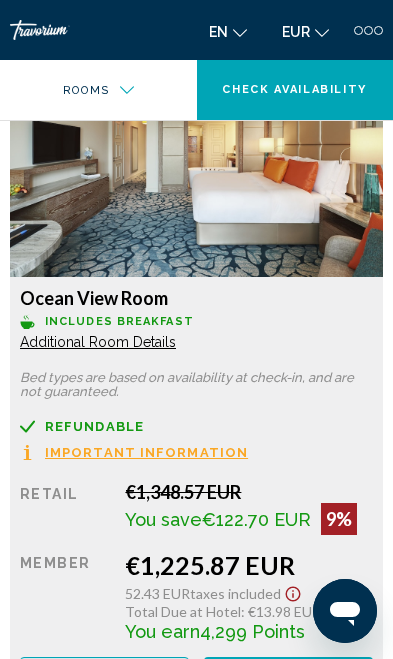 click on "More rates" at bounding box center [104, 675] 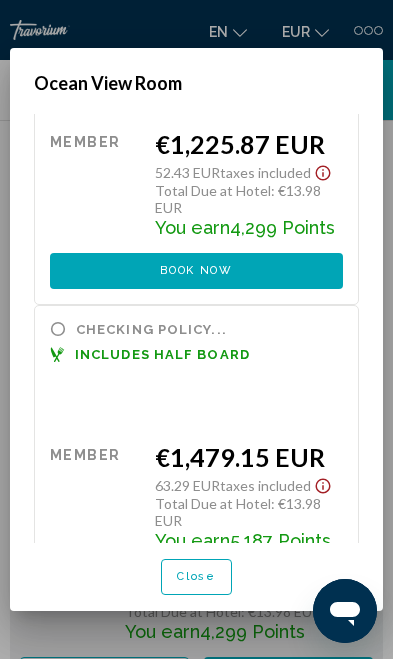 scroll, scrollTop: 187, scrollLeft: 0, axis: vertical 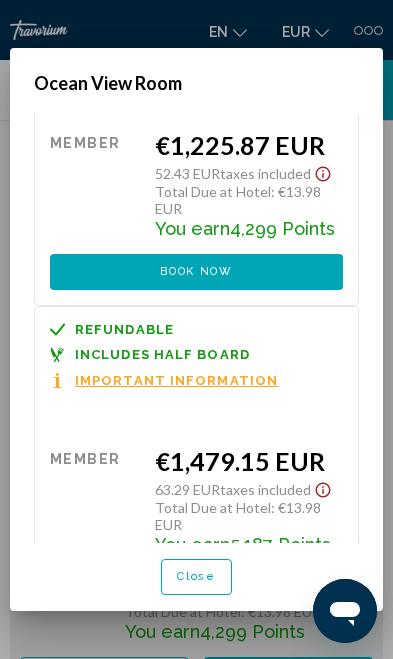 click on "Close" at bounding box center (196, 576) 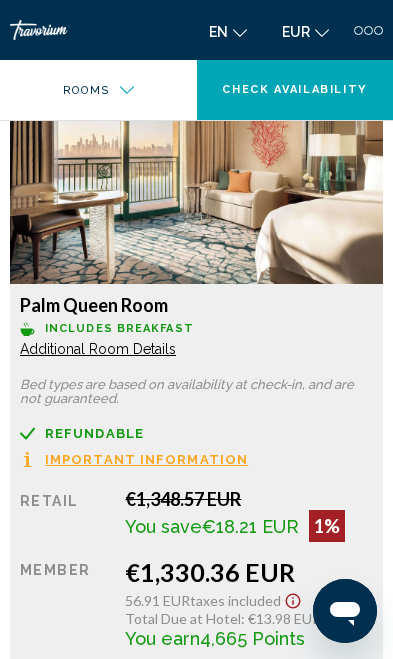 scroll, scrollTop: 4080, scrollLeft: 0, axis: vertical 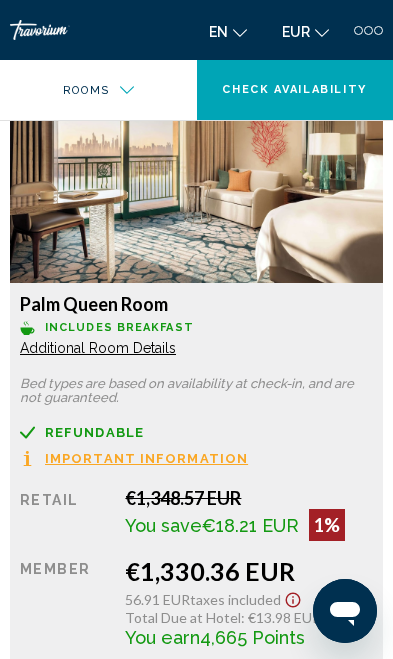 click on "More rates" at bounding box center [105, -691] 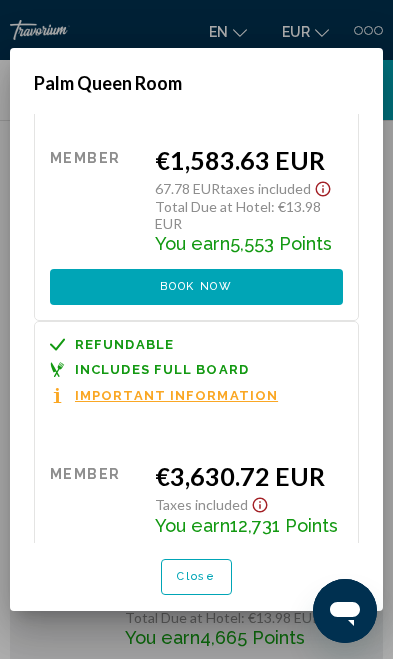 scroll, scrollTop: 1487, scrollLeft: 0, axis: vertical 